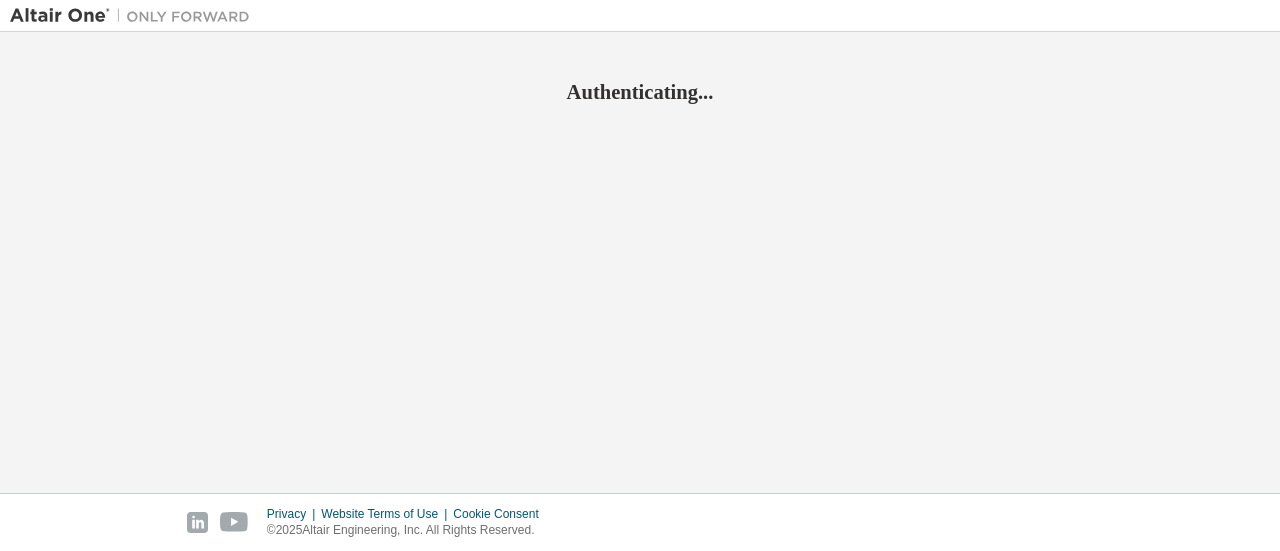 scroll, scrollTop: 0, scrollLeft: 0, axis: both 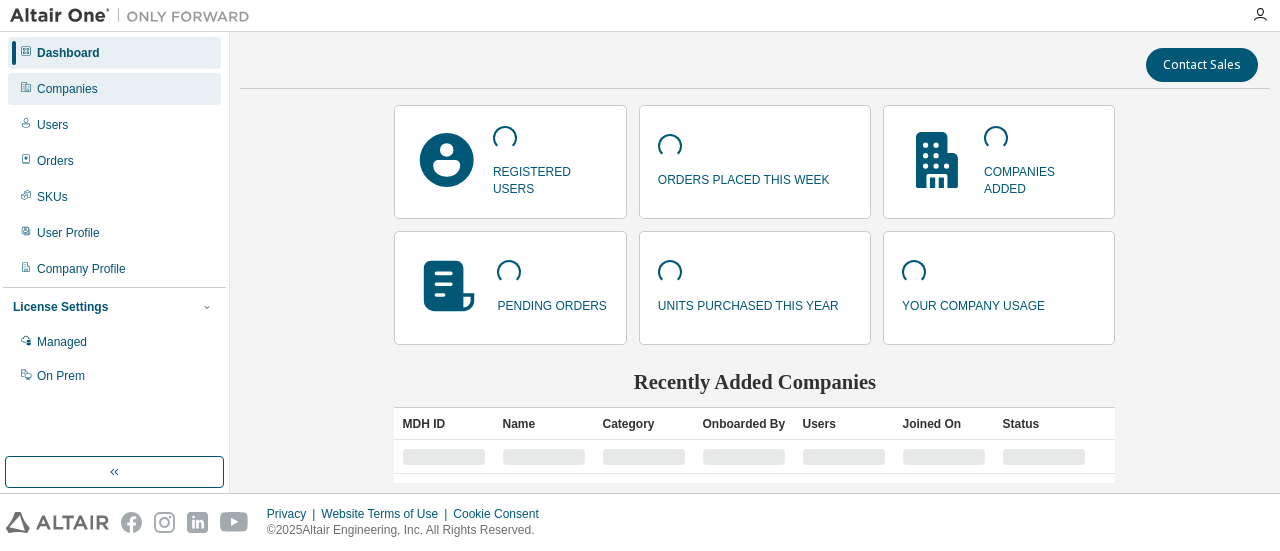 click on "Companies" at bounding box center [114, 89] 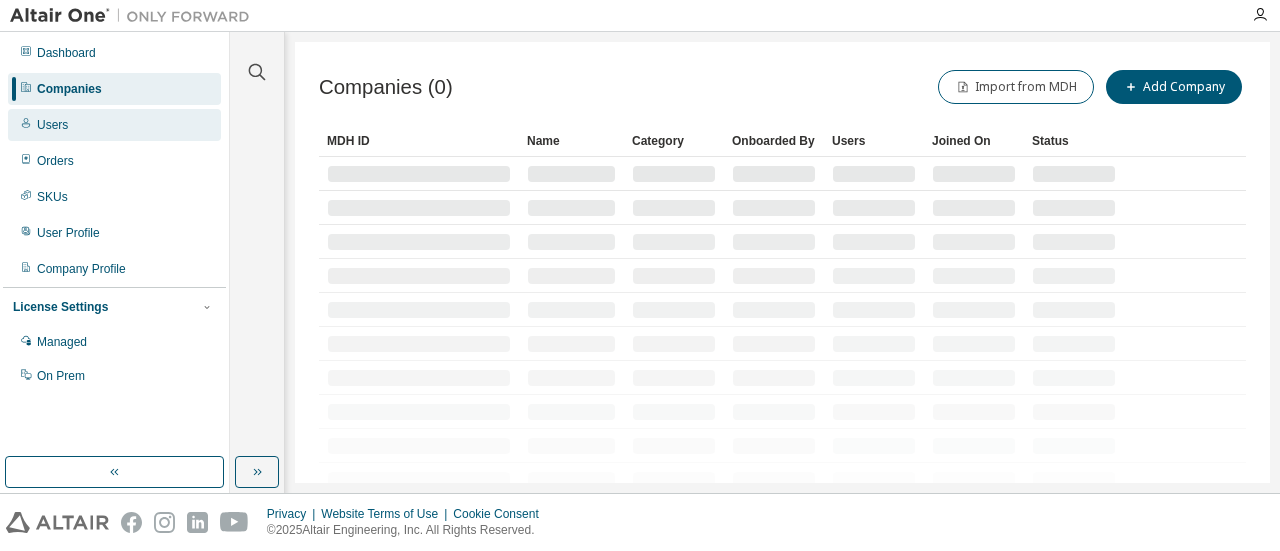 click on "Users" at bounding box center (114, 125) 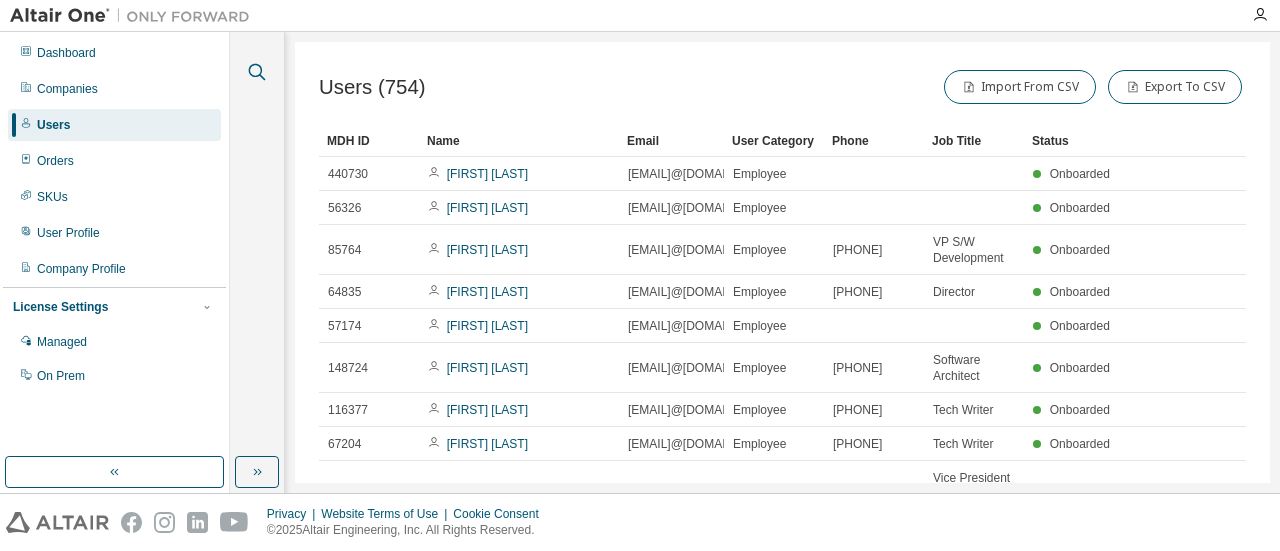 click 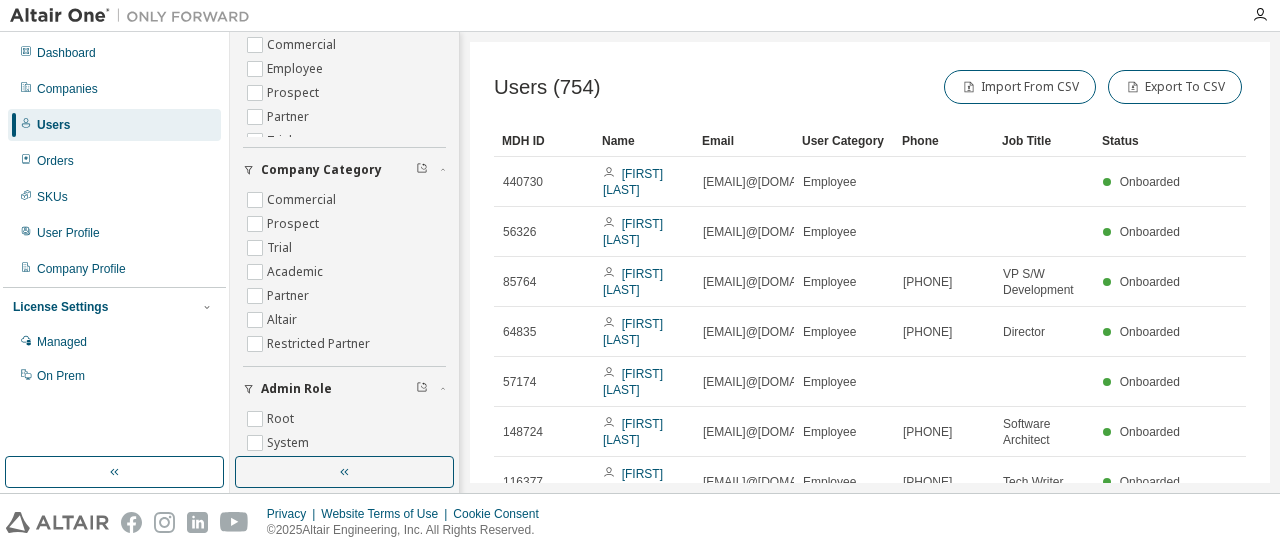 scroll, scrollTop: 0, scrollLeft: 0, axis: both 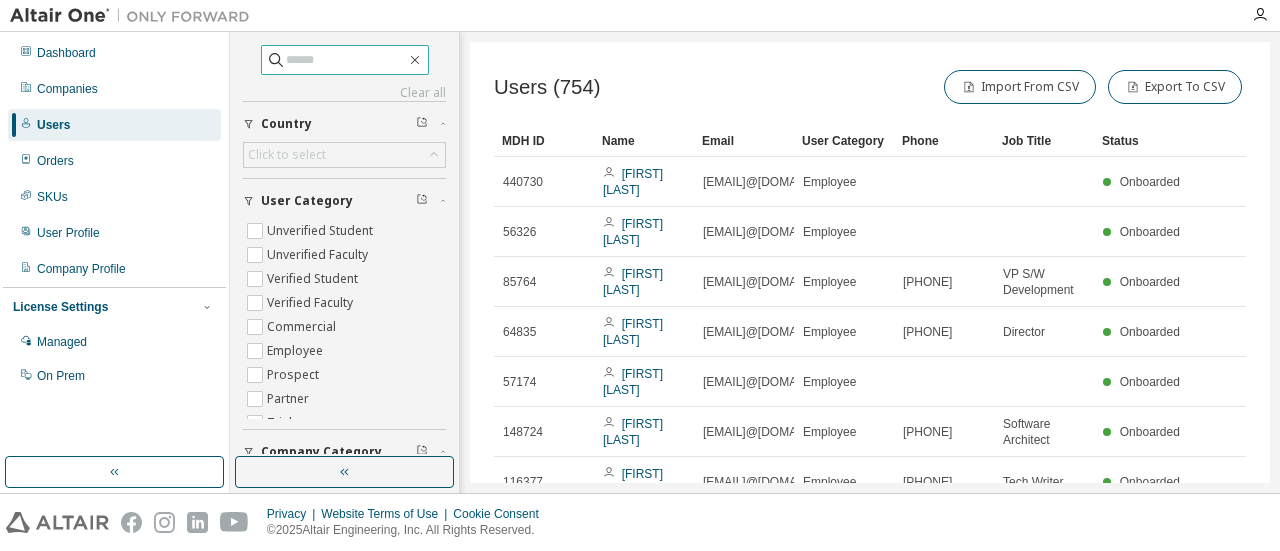 click at bounding box center (346, 60) 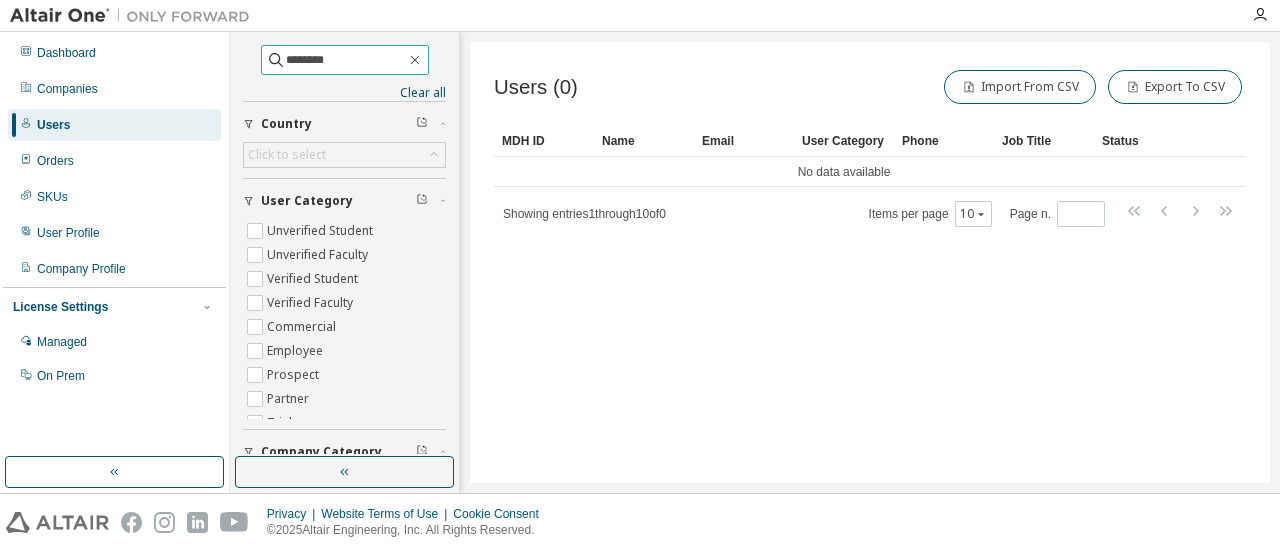 click on "********" at bounding box center [346, 60] 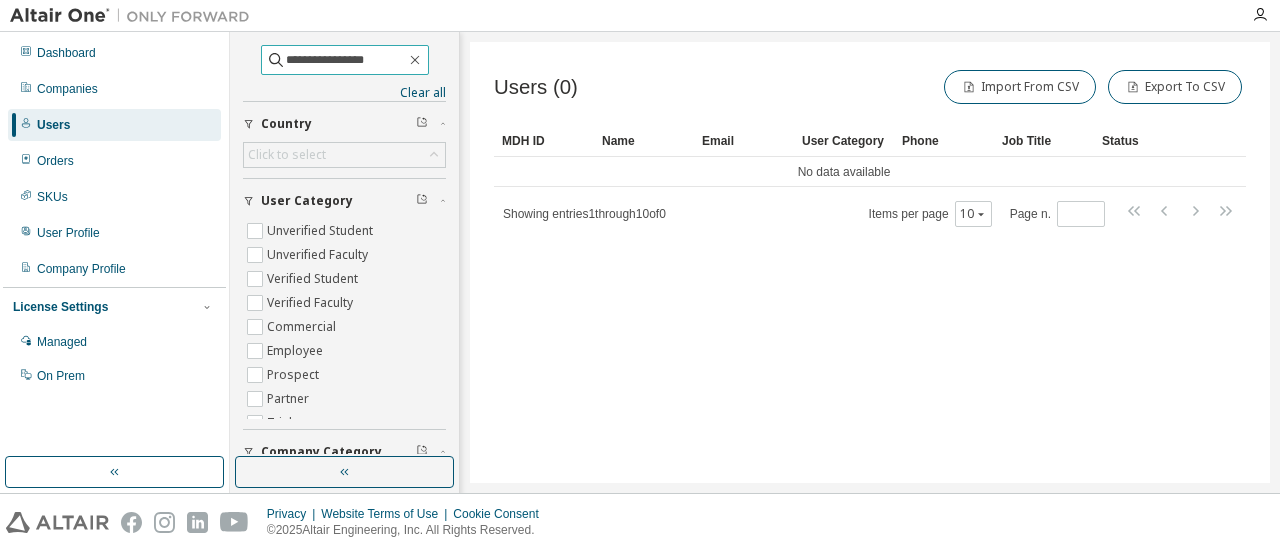 type on "**********" 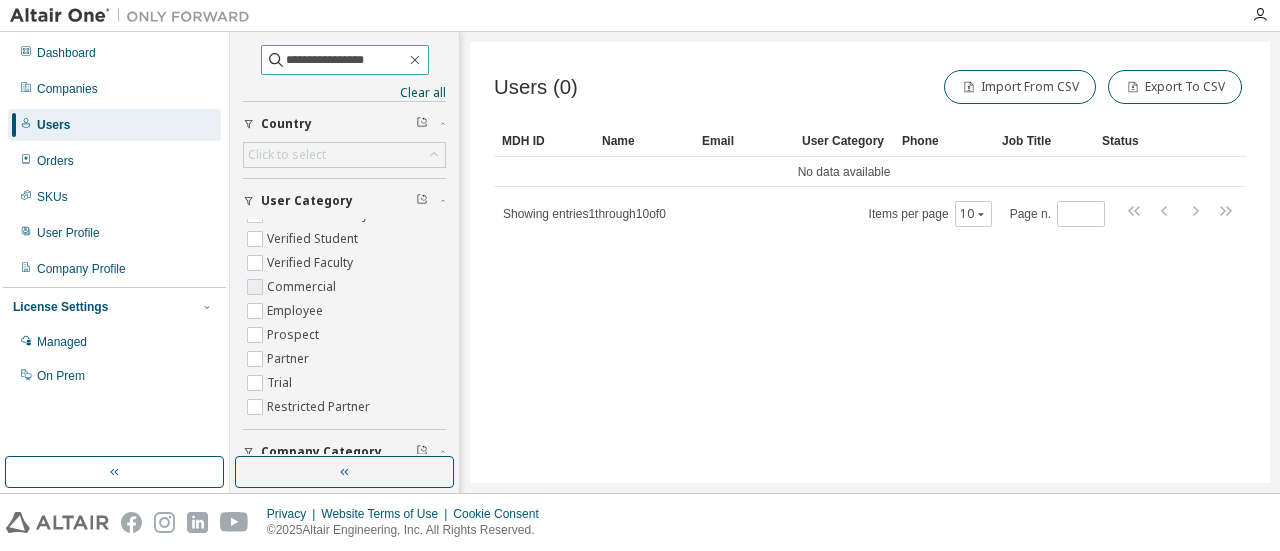 scroll, scrollTop: 0, scrollLeft: 0, axis: both 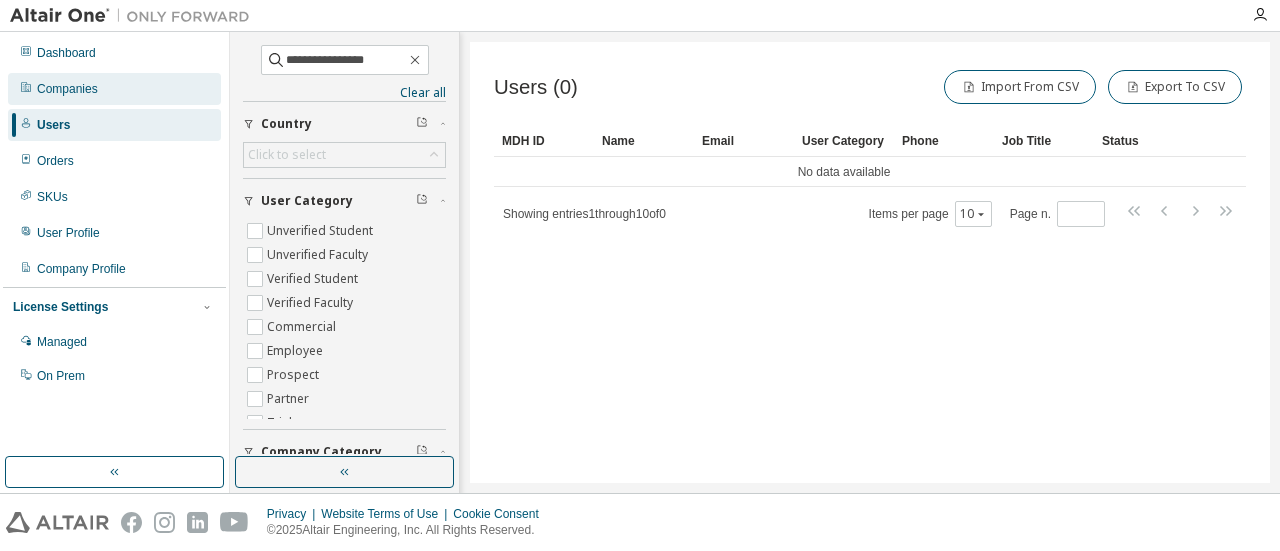 click on "Companies" at bounding box center (114, 89) 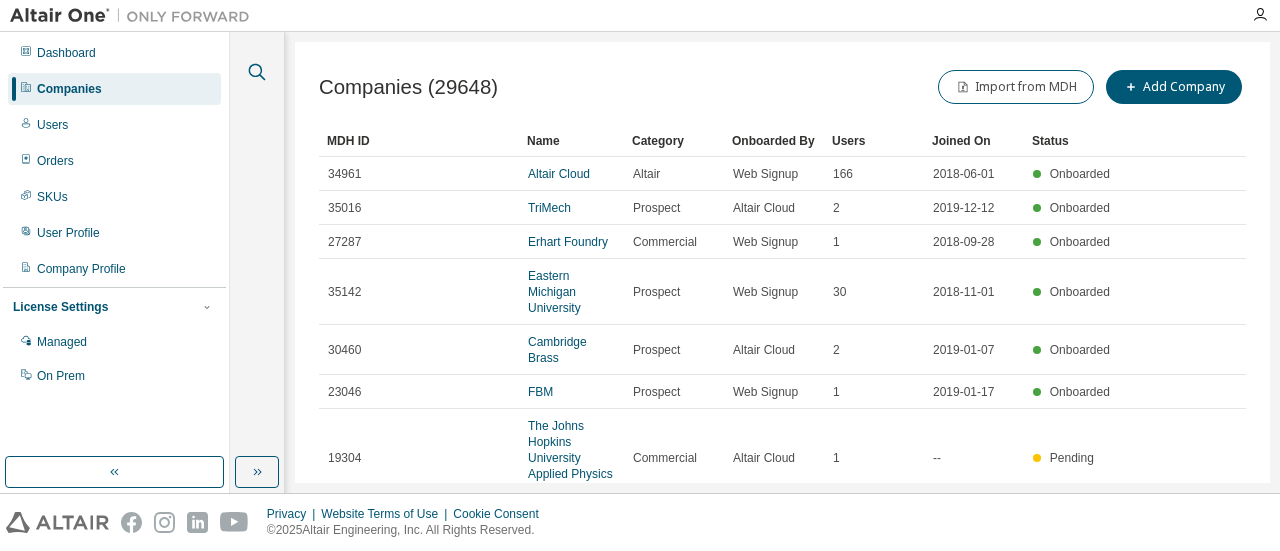 click at bounding box center [257, 72] 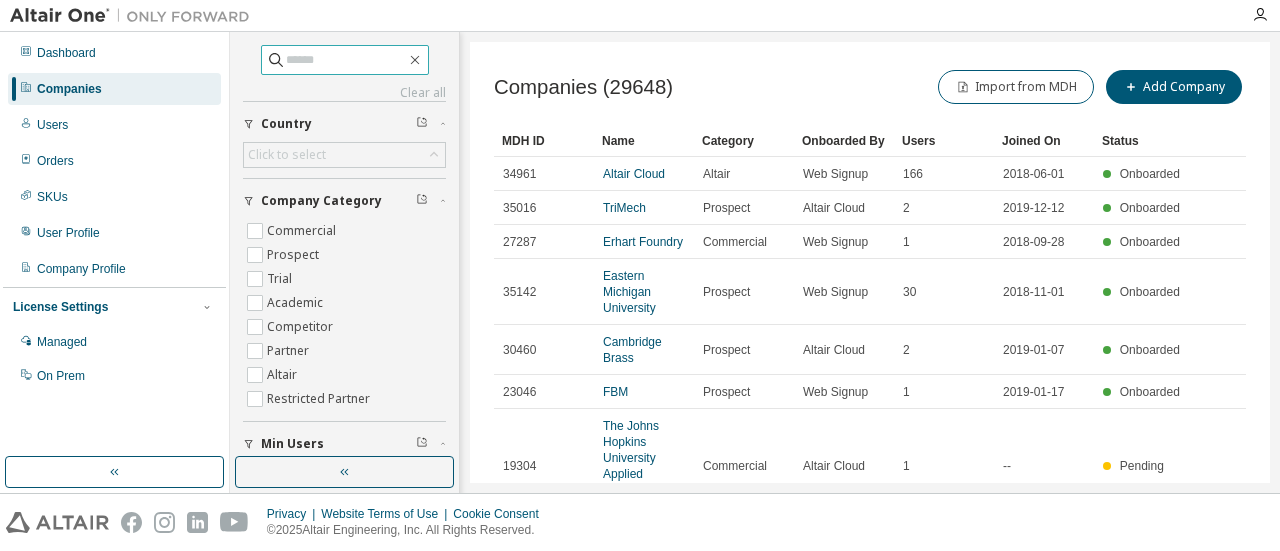 click at bounding box center [346, 60] 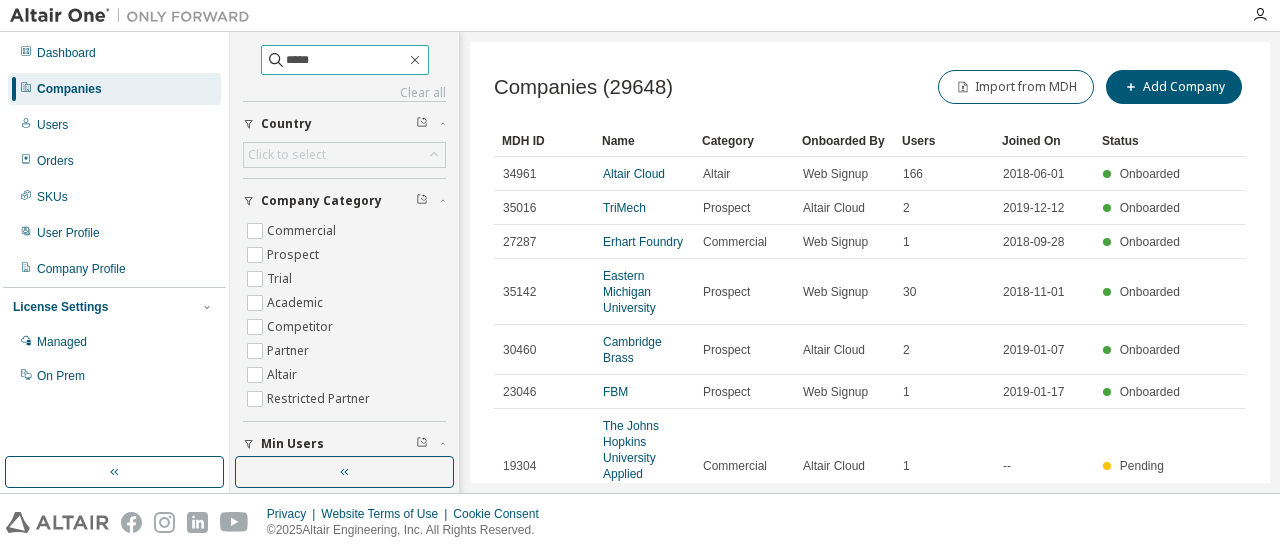 type on "*****" 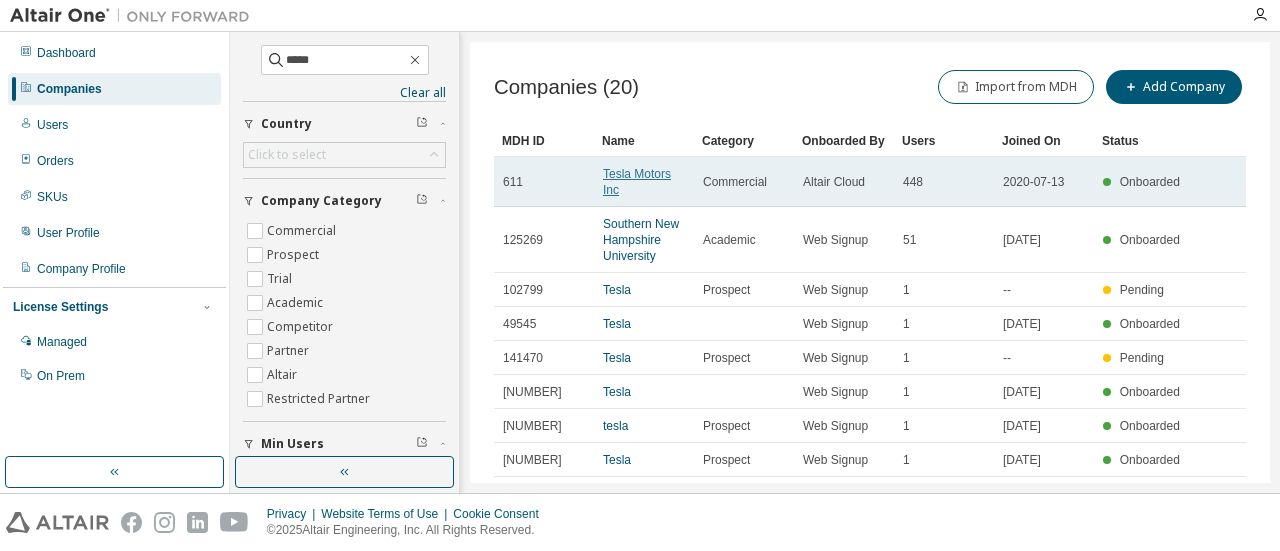 click on "Tesla Motors Inc" at bounding box center (637, 182) 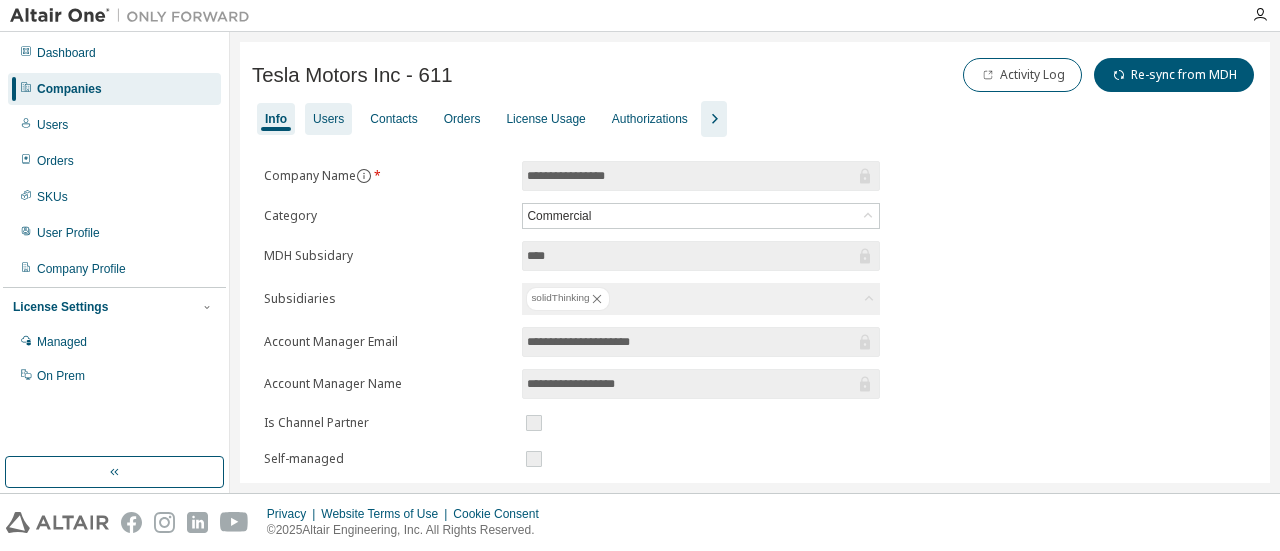 click on "Users" at bounding box center [328, 119] 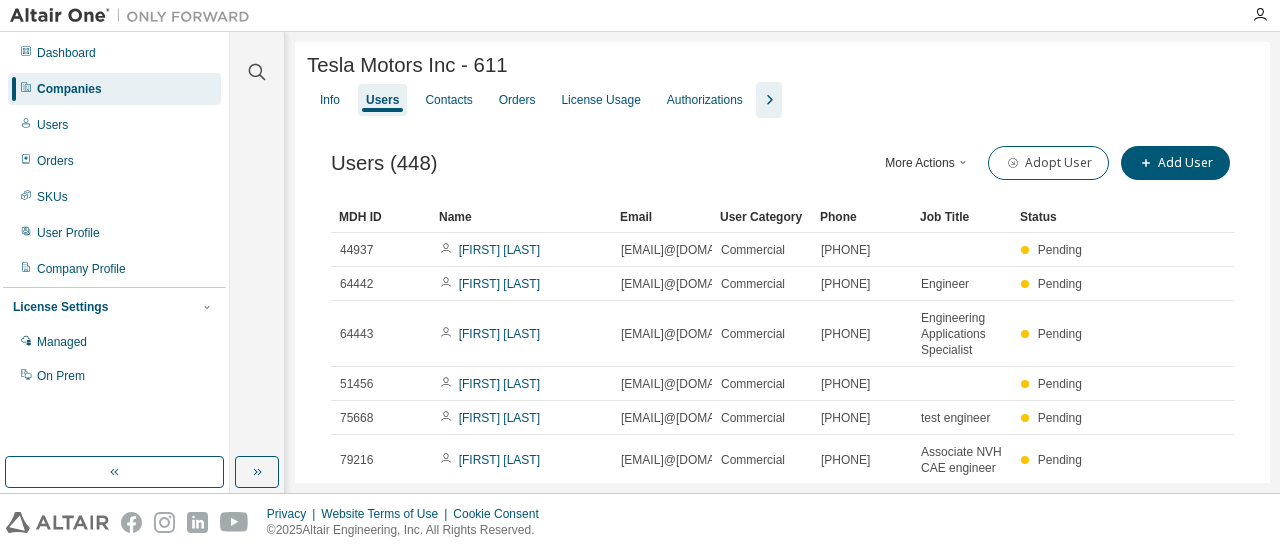 click on "Name" at bounding box center (521, 217) 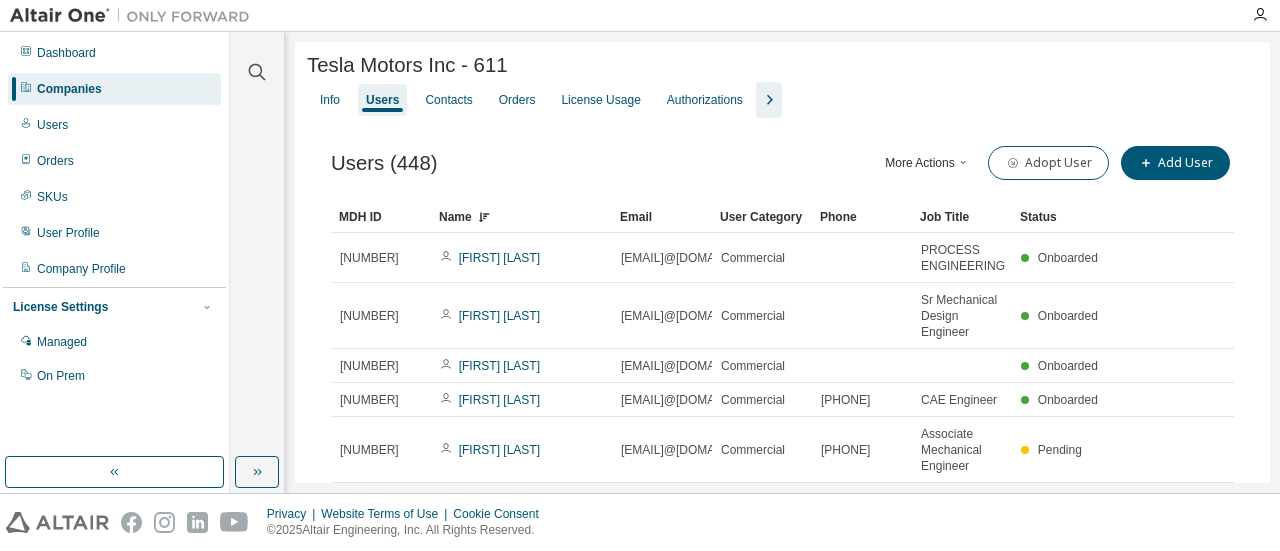 click on "Name" at bounding box center [521, 217] 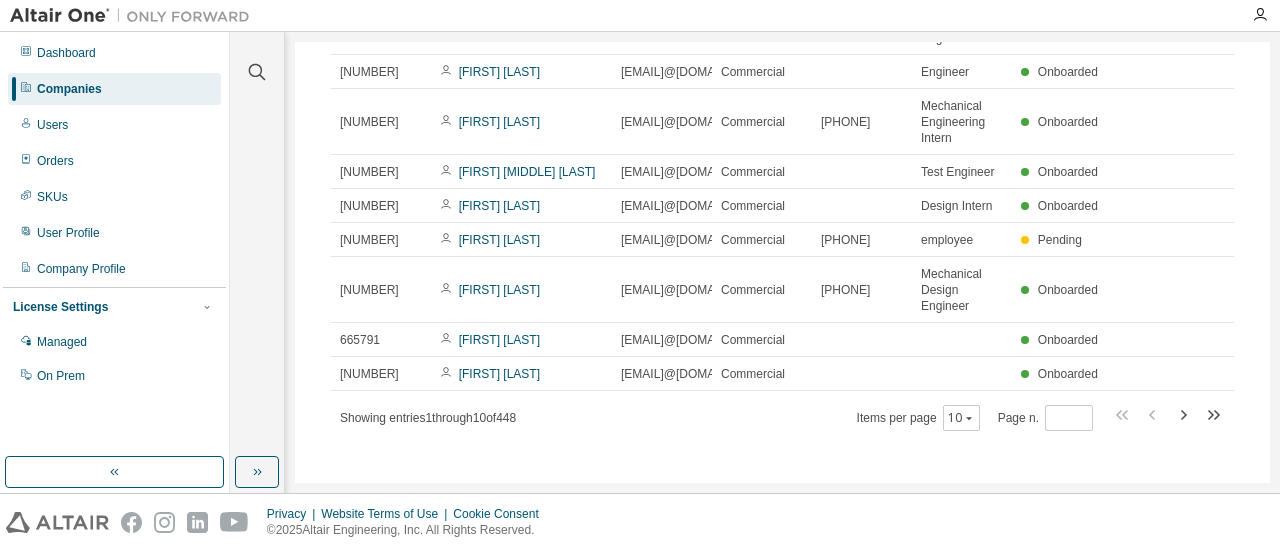 scroll, scrollTop: 294, scrollLeft: 0, axis: vertical 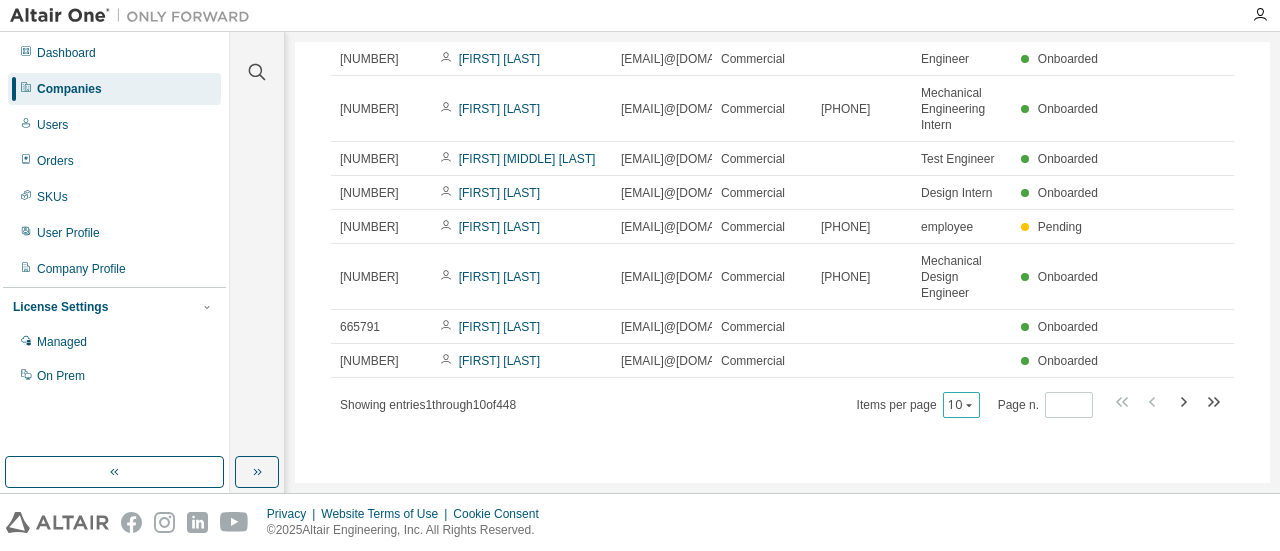 click on "10" at bounding box center (961, 405) 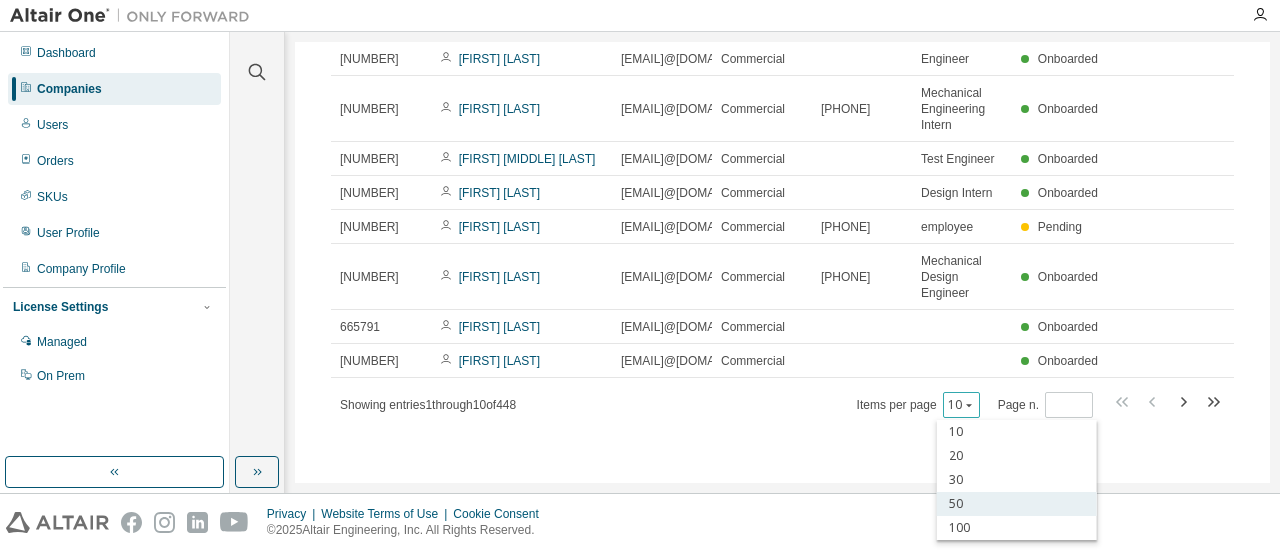 click on "50" at bounding box center [1017, 504] 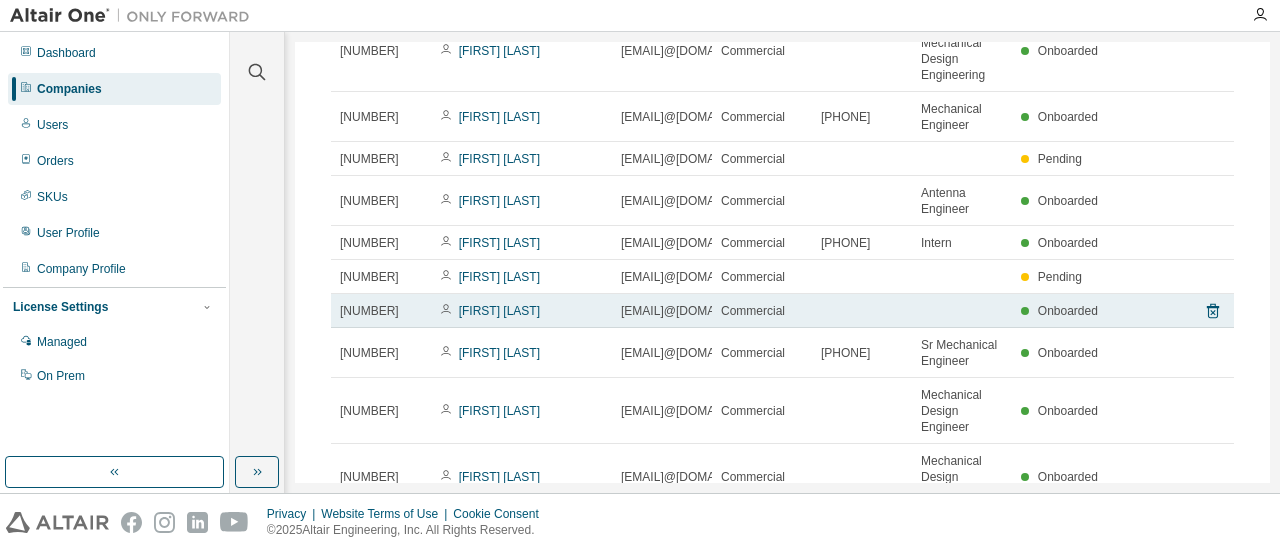 scroll, scrollTop: 1492, scrollLeft: 0, axis: vertical 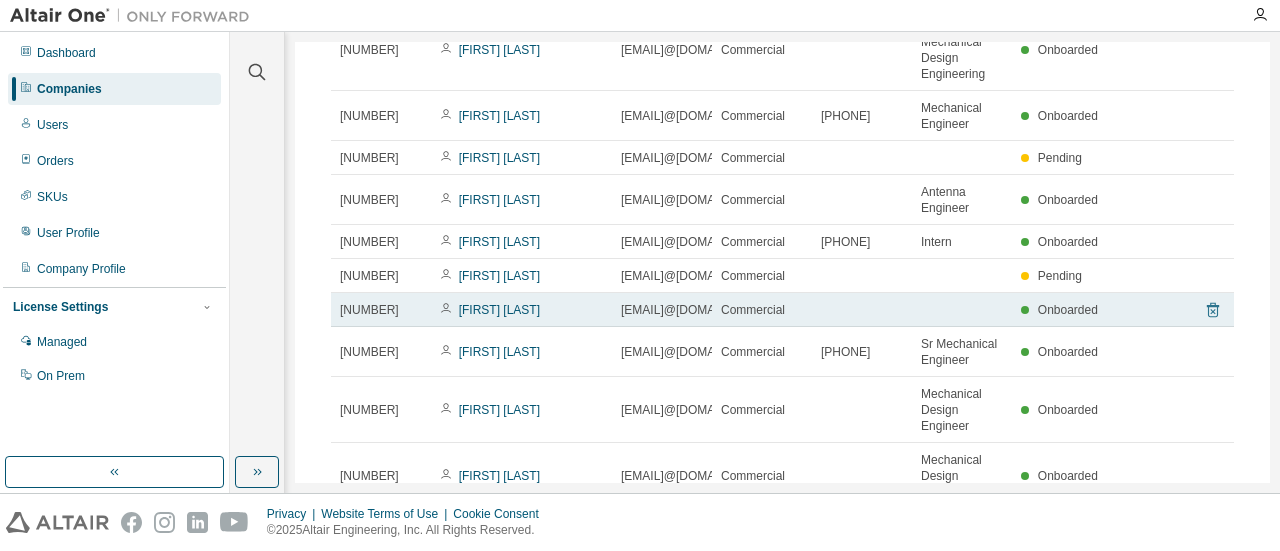 click 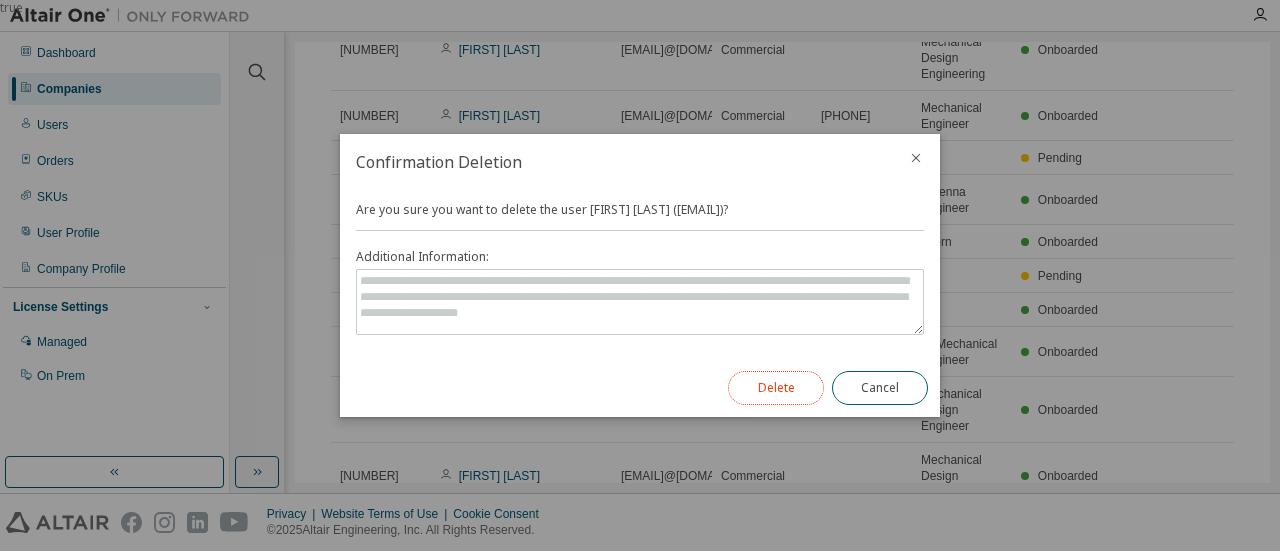 click on "Delete" at bounding box center (776, 388) 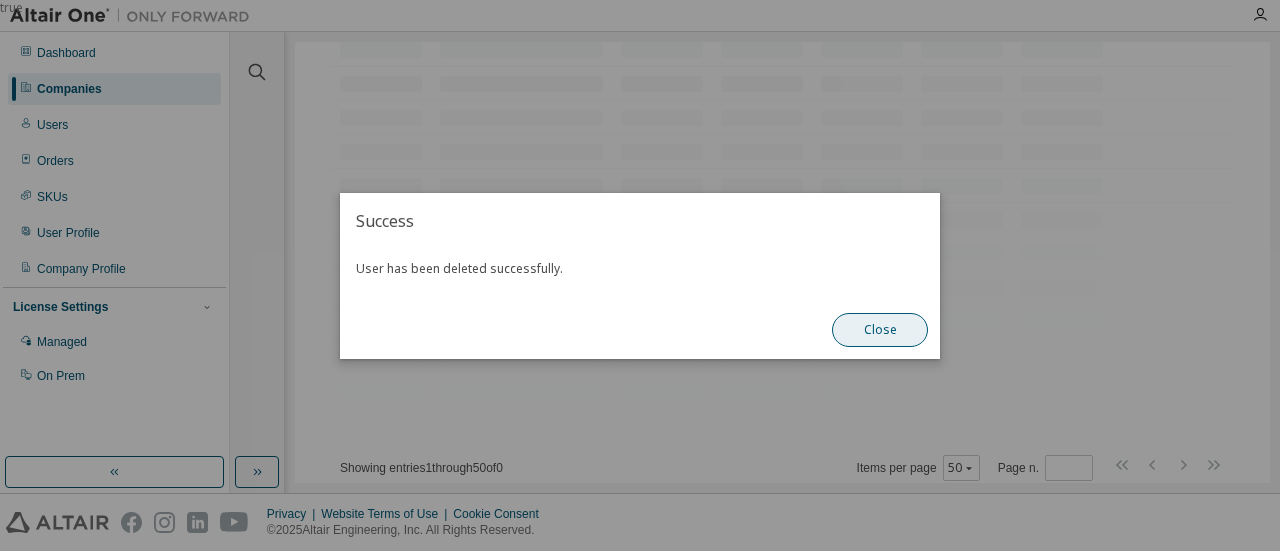 click on "Close" at bounding box center [880, 330] 